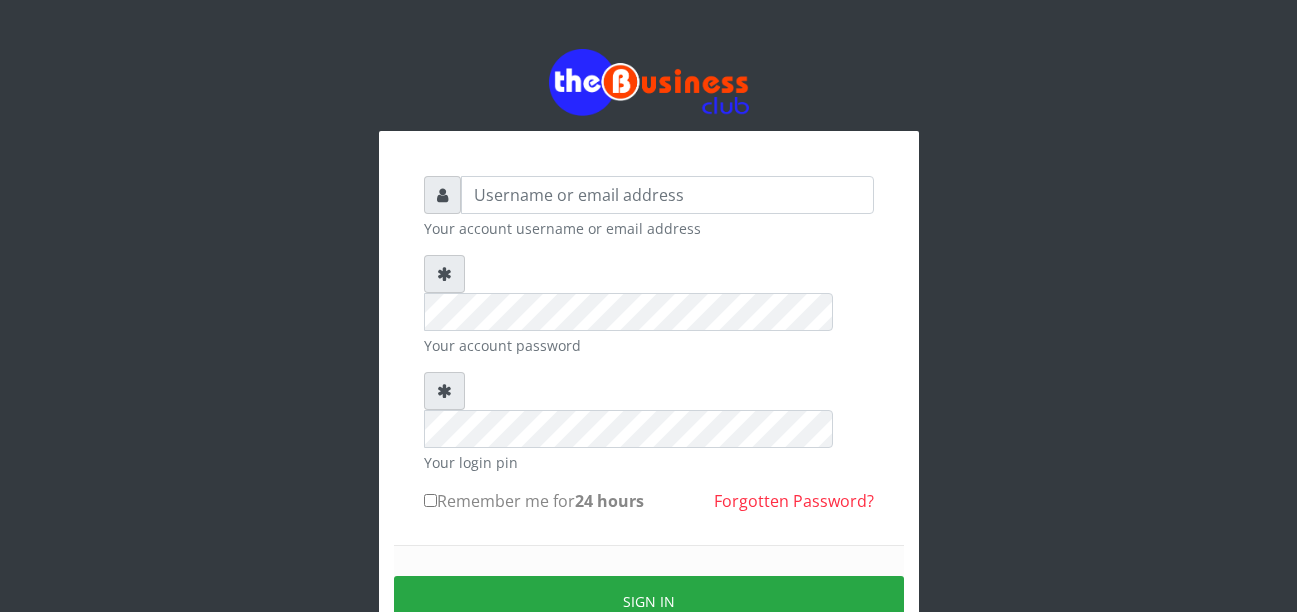 scroll, scrollTop: 0, scrollLeft: 0, axis: both 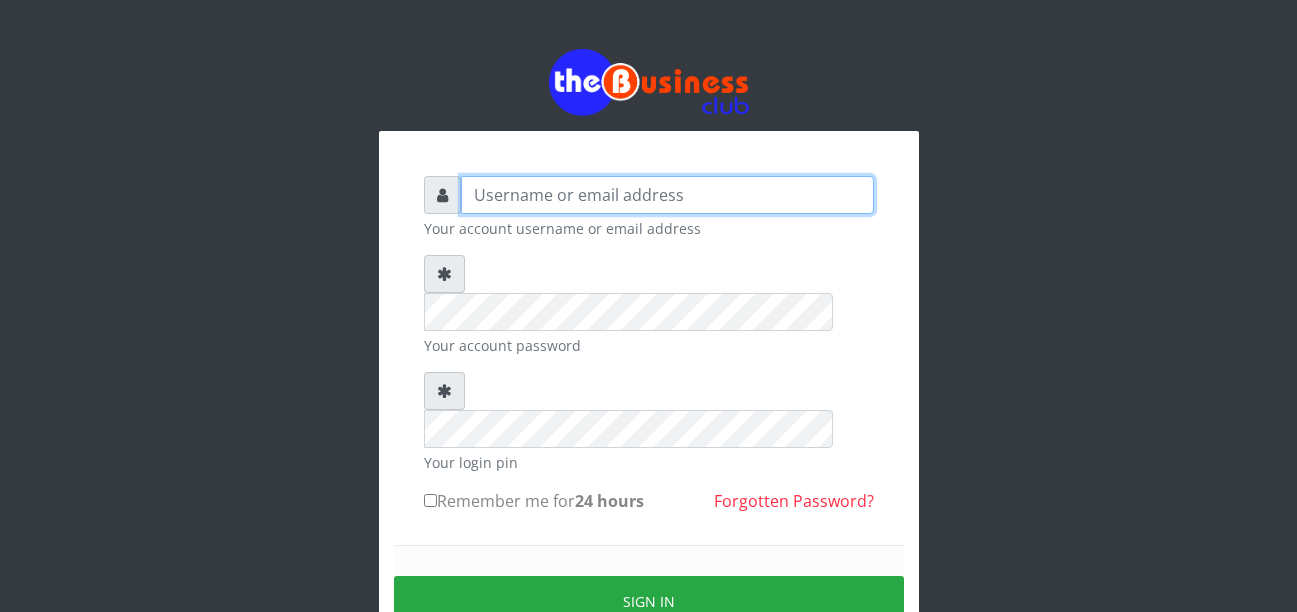 click at bounding box center (667, 195) 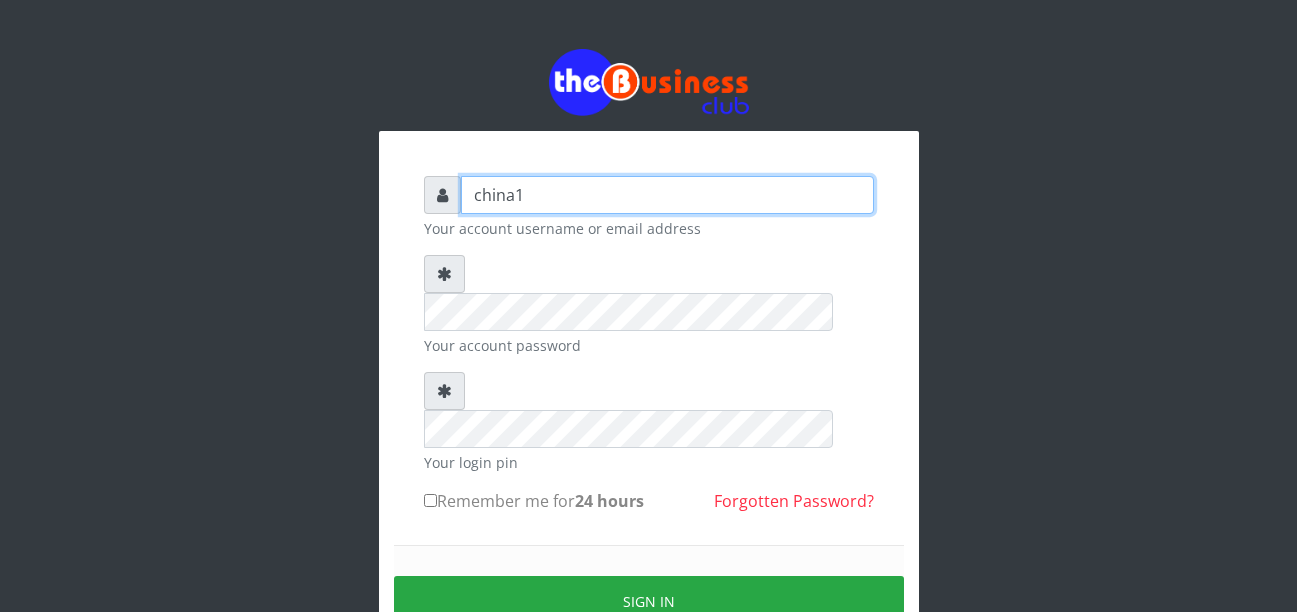 type on "china1" 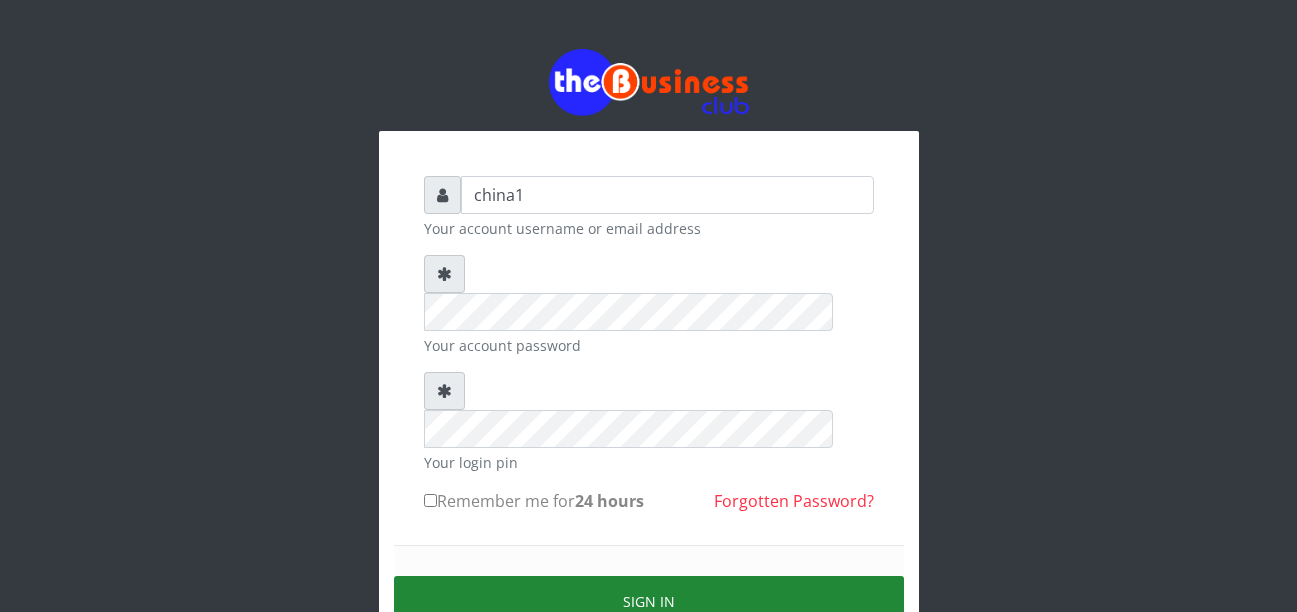 click on "Sign in" at bounding box center (649, 601) 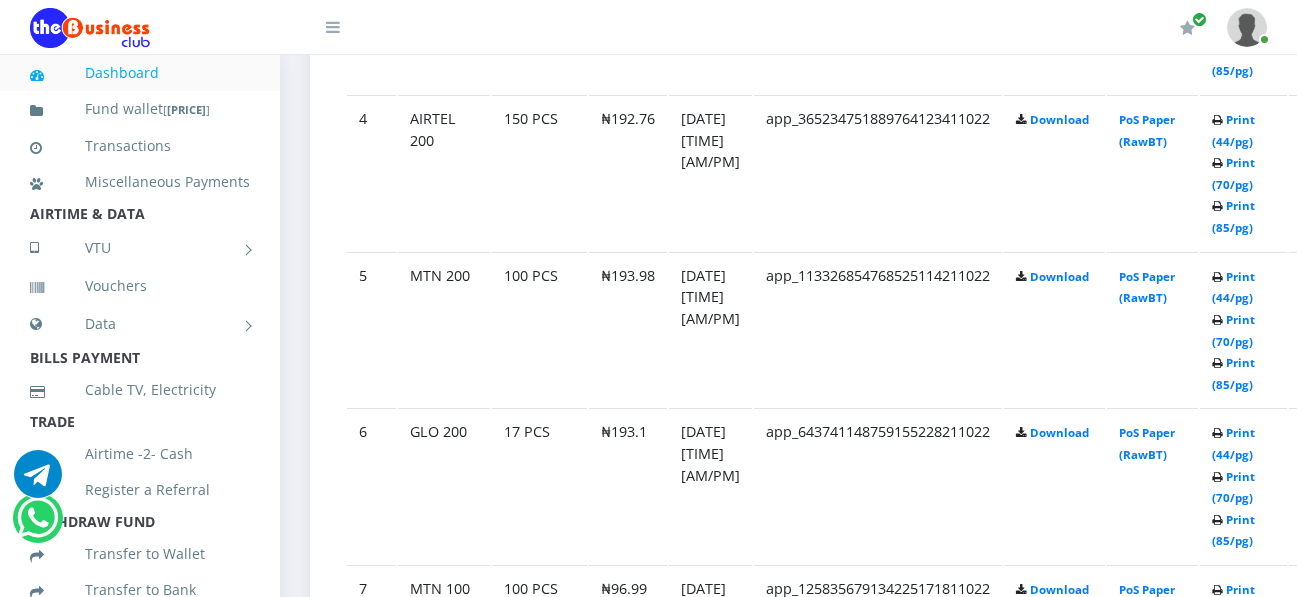 scroll, scrollTop: 1600, scrollLeft: 0, axis: vertical 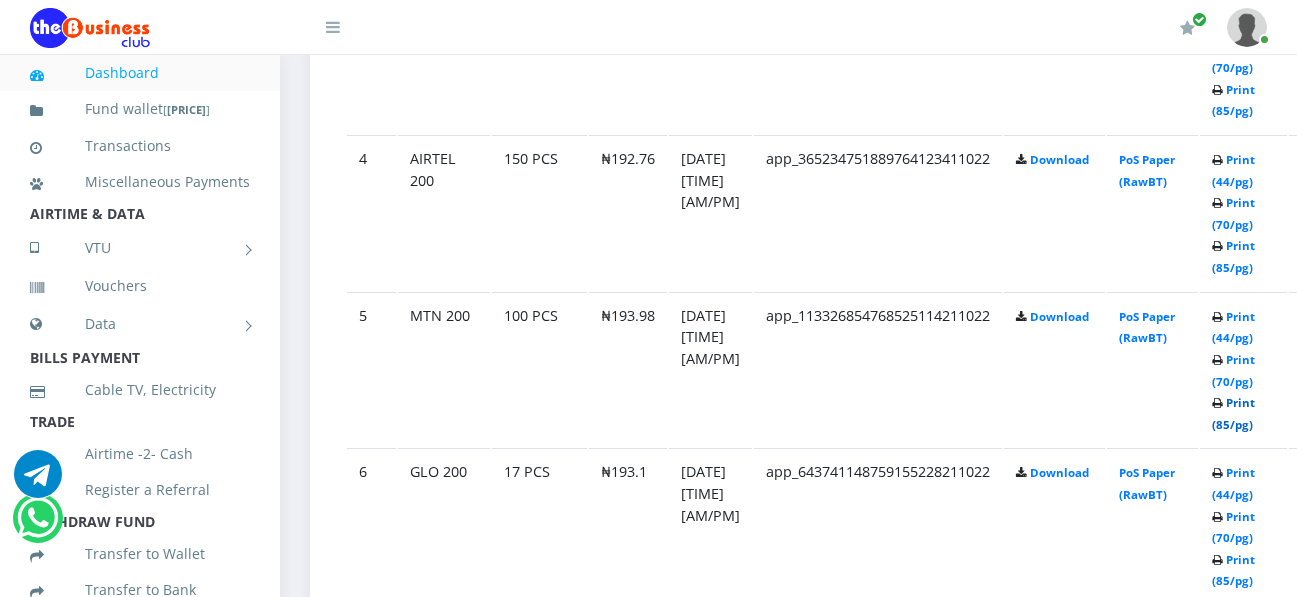 click on "Print (85/pg)" at bounding box center [1233, 413] 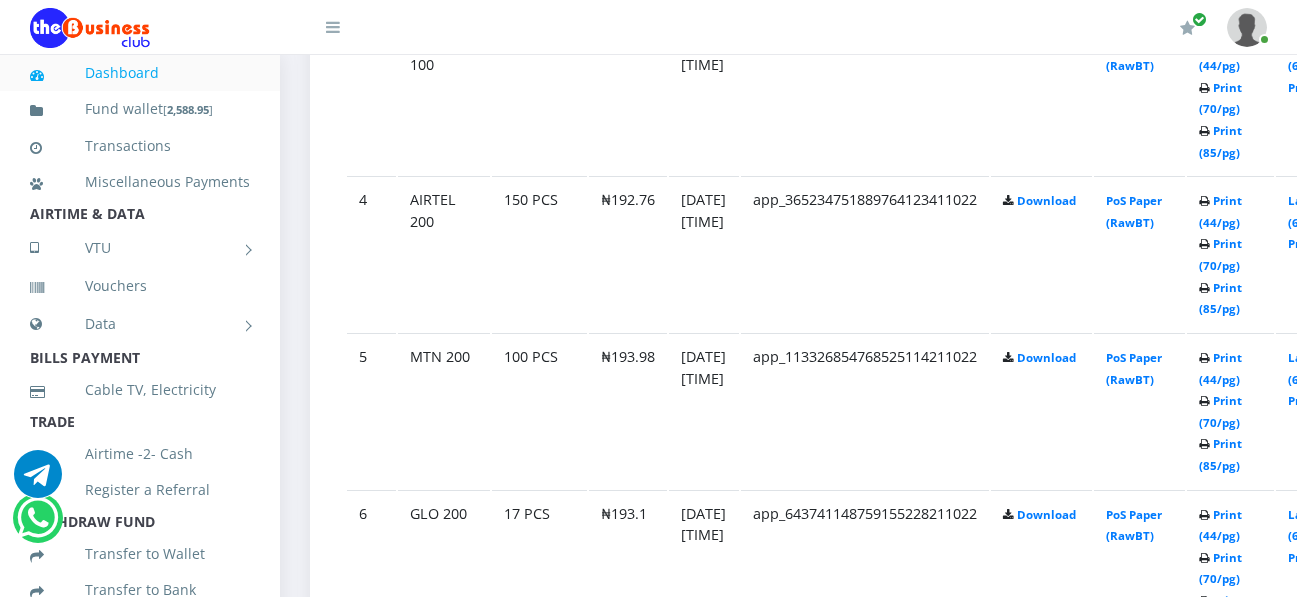 scroll, scrollTop: 0, scrollLeft: 0, axis: both 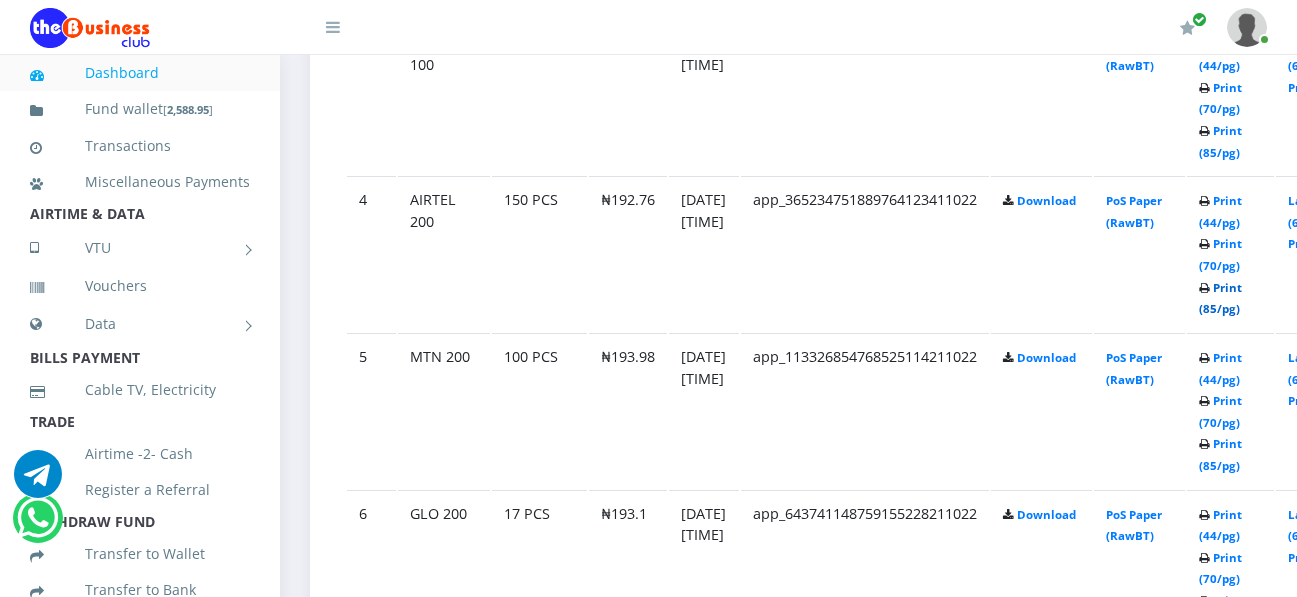 click on "Print (85/pg)" at bounding box center (1220, 298) 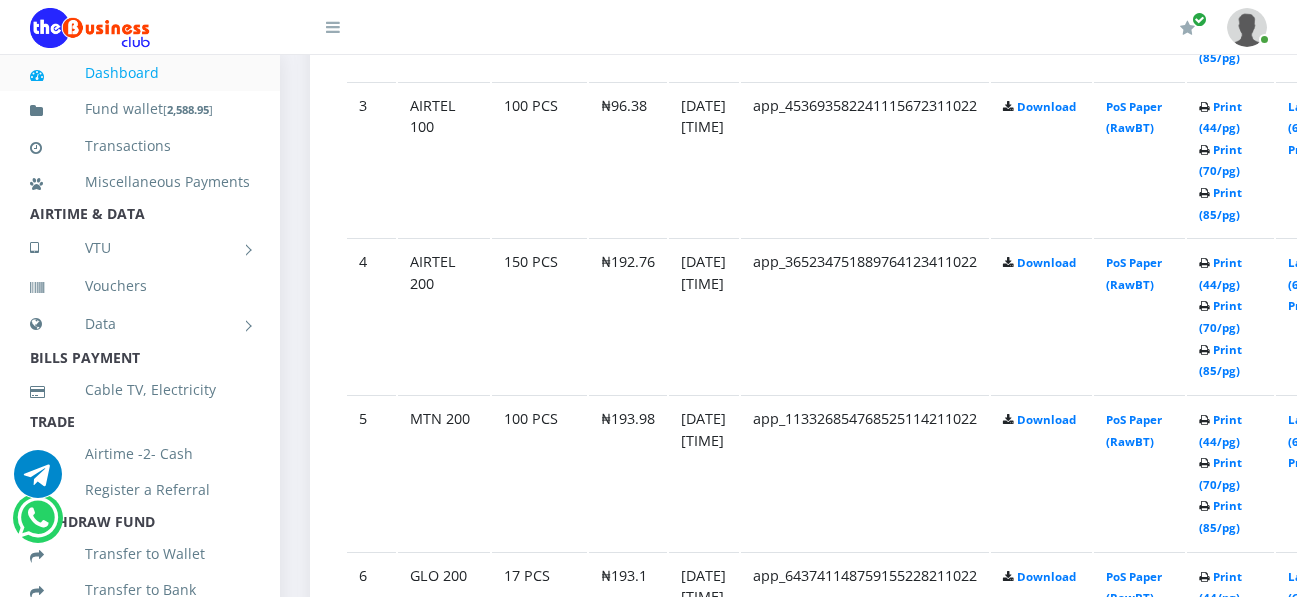 scroll, scrollTop: 1455, scrollLeft: 0, axis: vertical 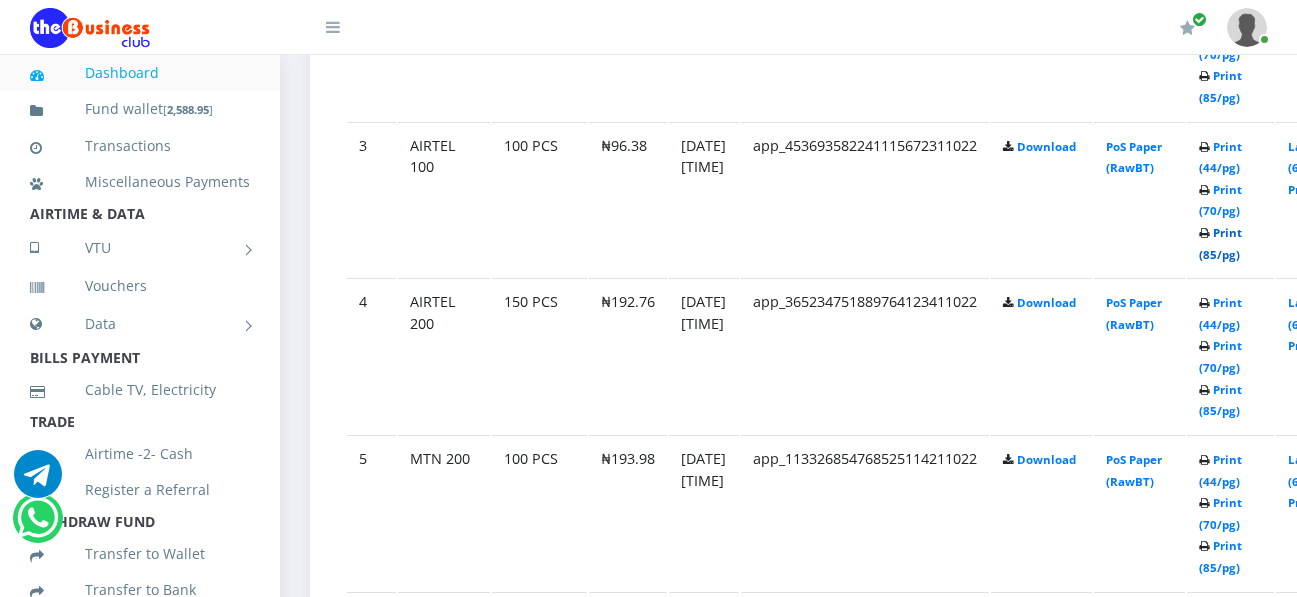 click on "Print (85/pg)" at bounding box center (1220, 243) 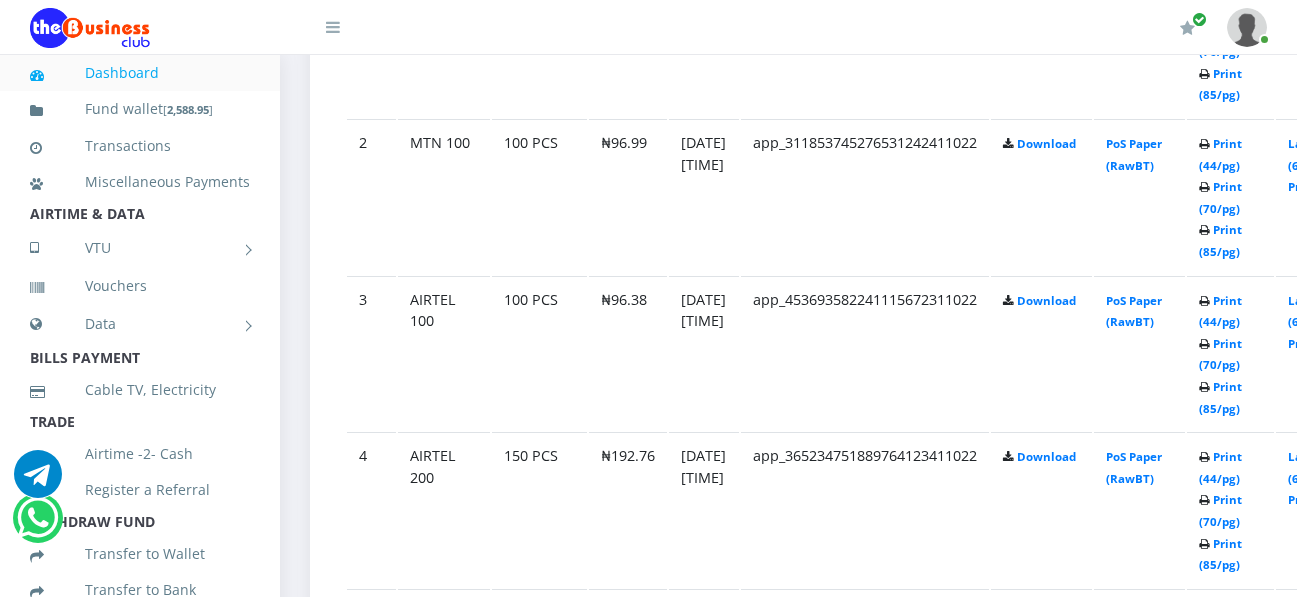 scroll, scrollTop: 1261, scrollLeft: 0, axis: vertical 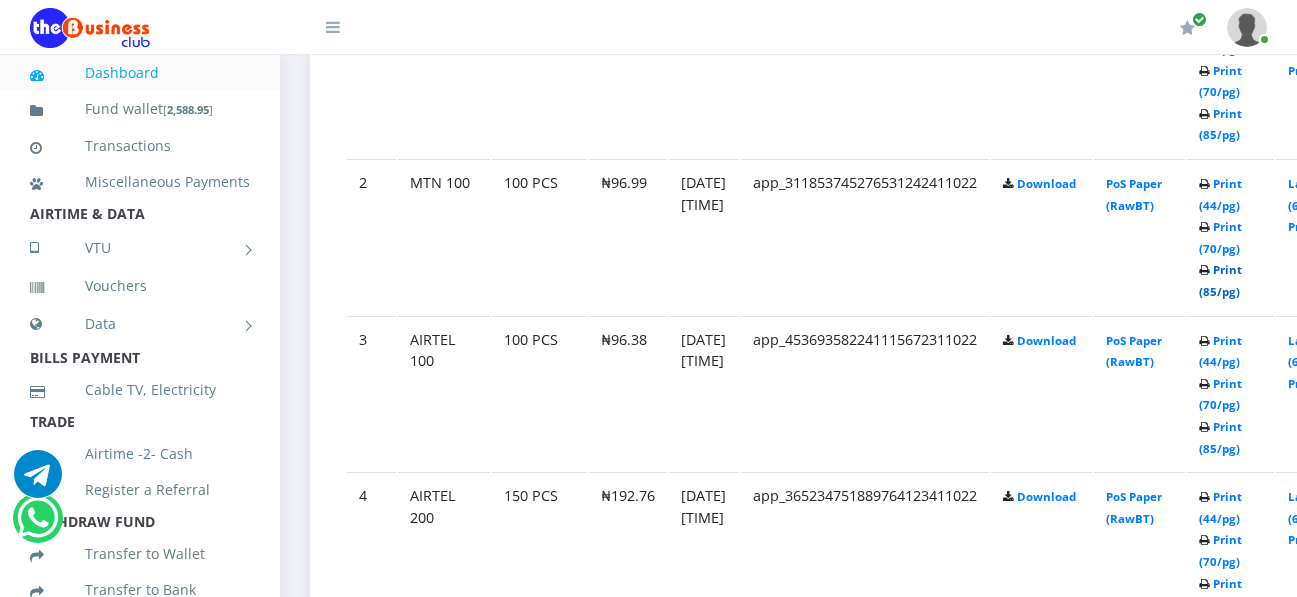 click on "Print (85/pg)" at bounding box center (1220, 280) 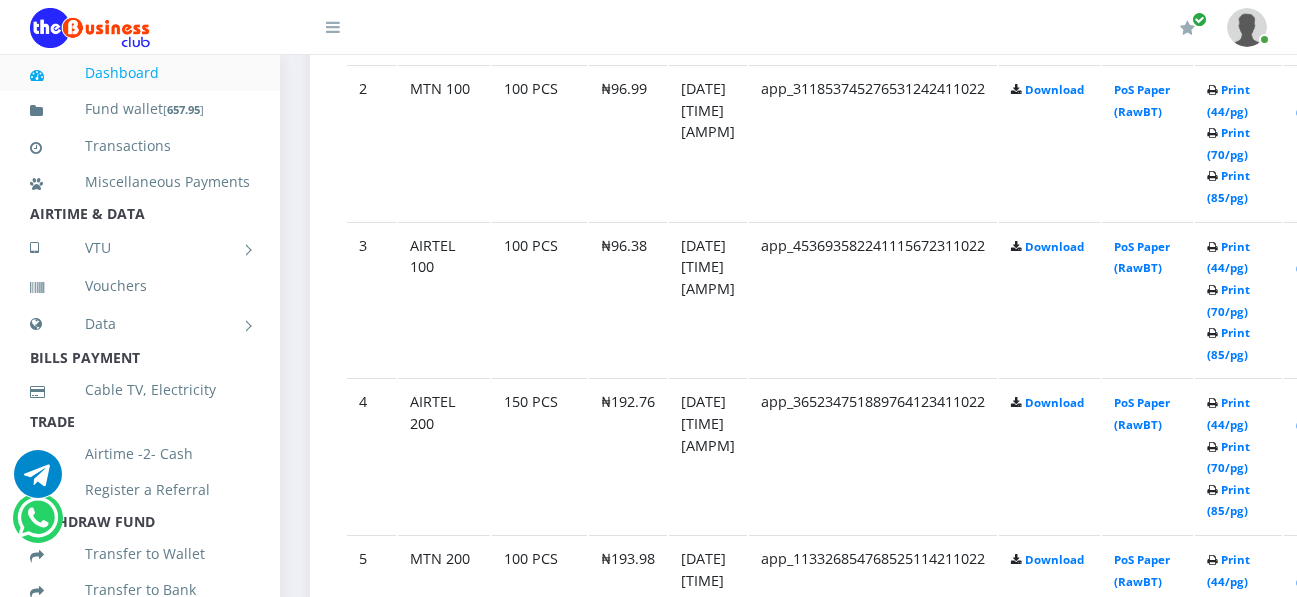 scroll, scrollTop: 1396, scrollLeft: 0, axis: vertical 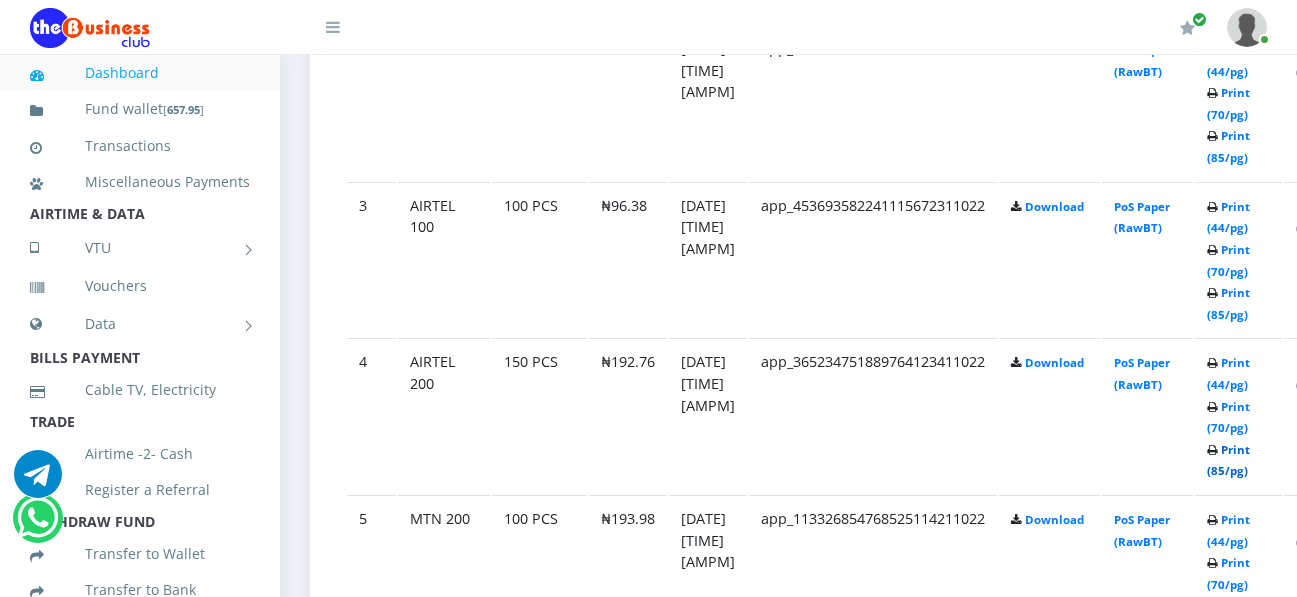 click on "Print (85/pg)" at bounding box center [1228, 460] 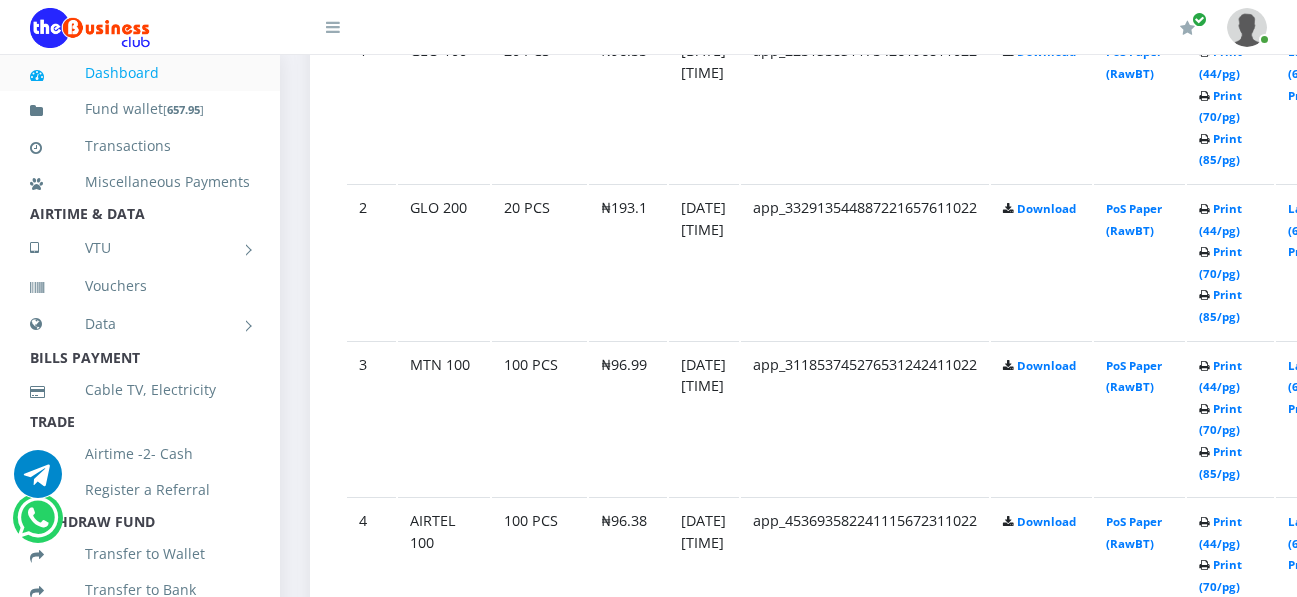 scroll, scrollTop: 1196, scrollLeft: 0, axis: vertical 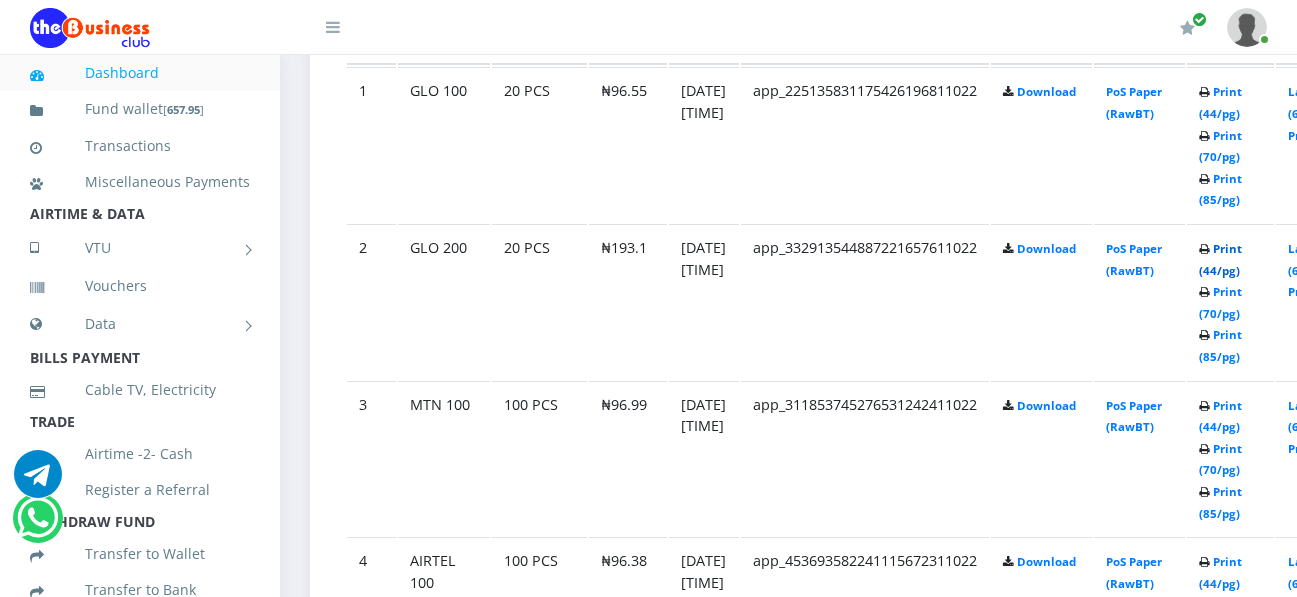 click on "Print (44/pg)" at bounding box center (1220, 259) 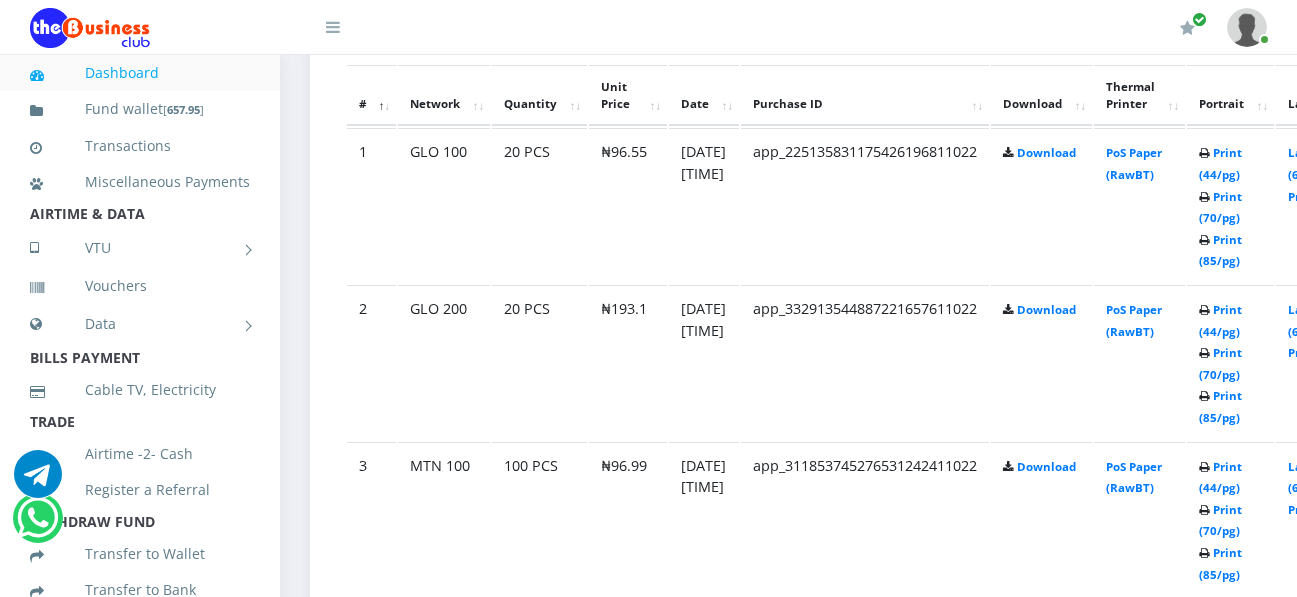 scroll, scrollTop: 1196, scrollLeft: 0, axis: vertical 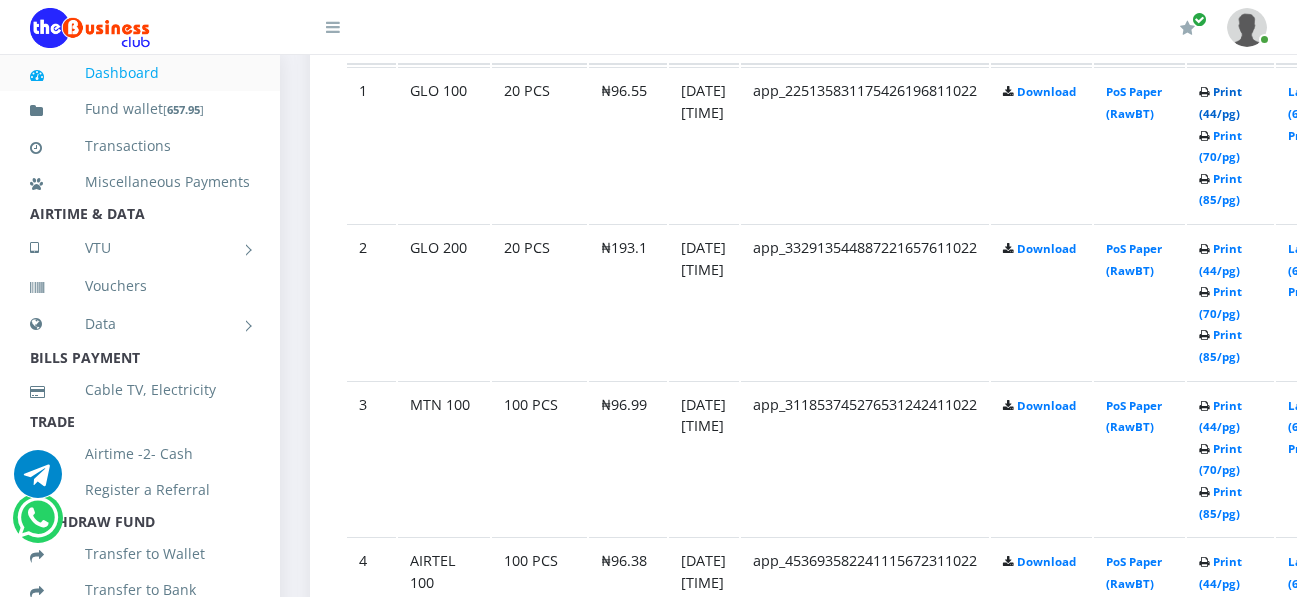 click on "Print (44/pg)" at bounding box center (1220, 102) 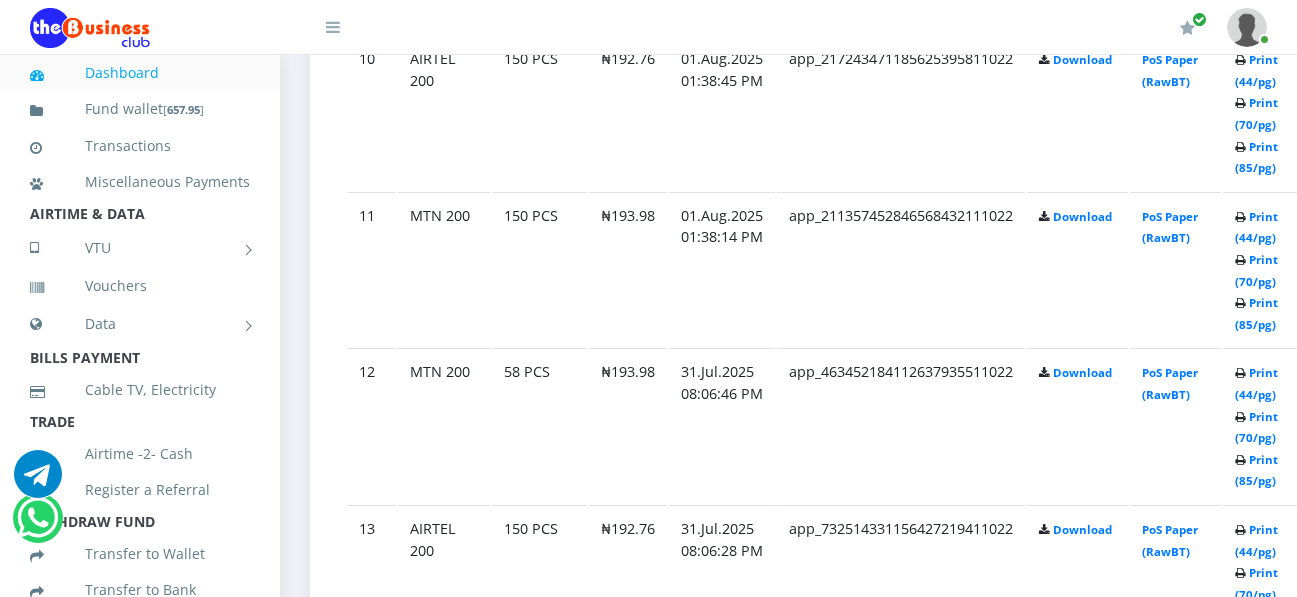 scroll, scrollTop: 2603, scrollLeft: 0, axis: vertical 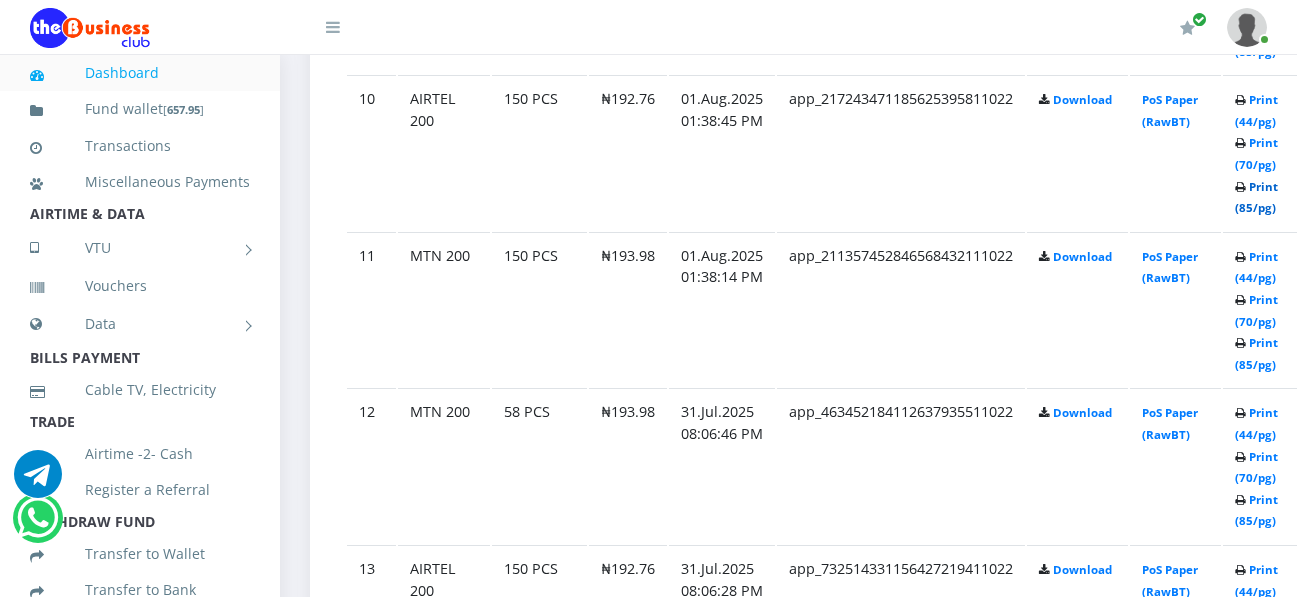 click on "Print (85/pg)" at bounding box center [1256, 197] 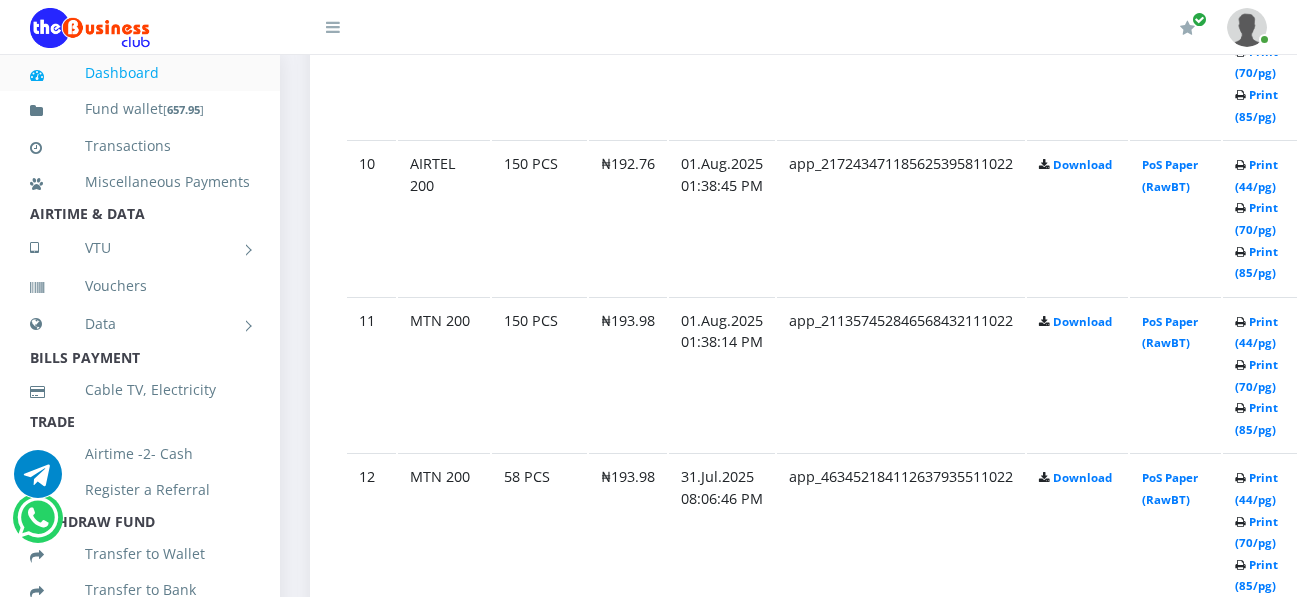 scroll, scrollTop: 2603, scrollLeft: 0, axis: vertical 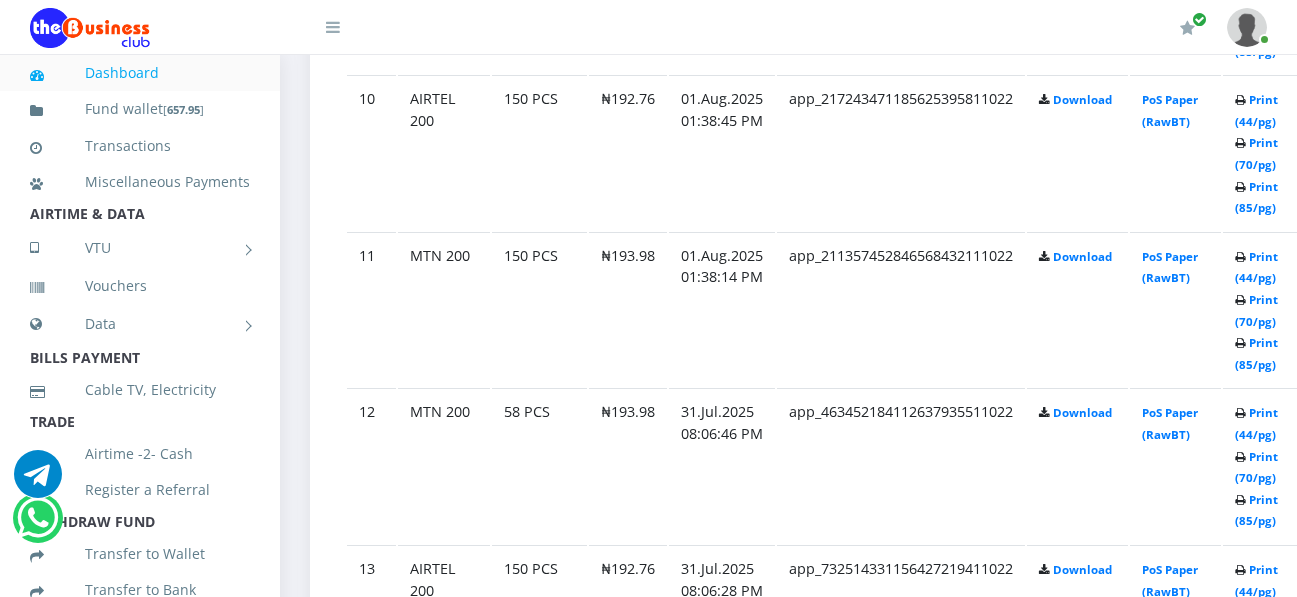 click at bounding box center [1247, 27] 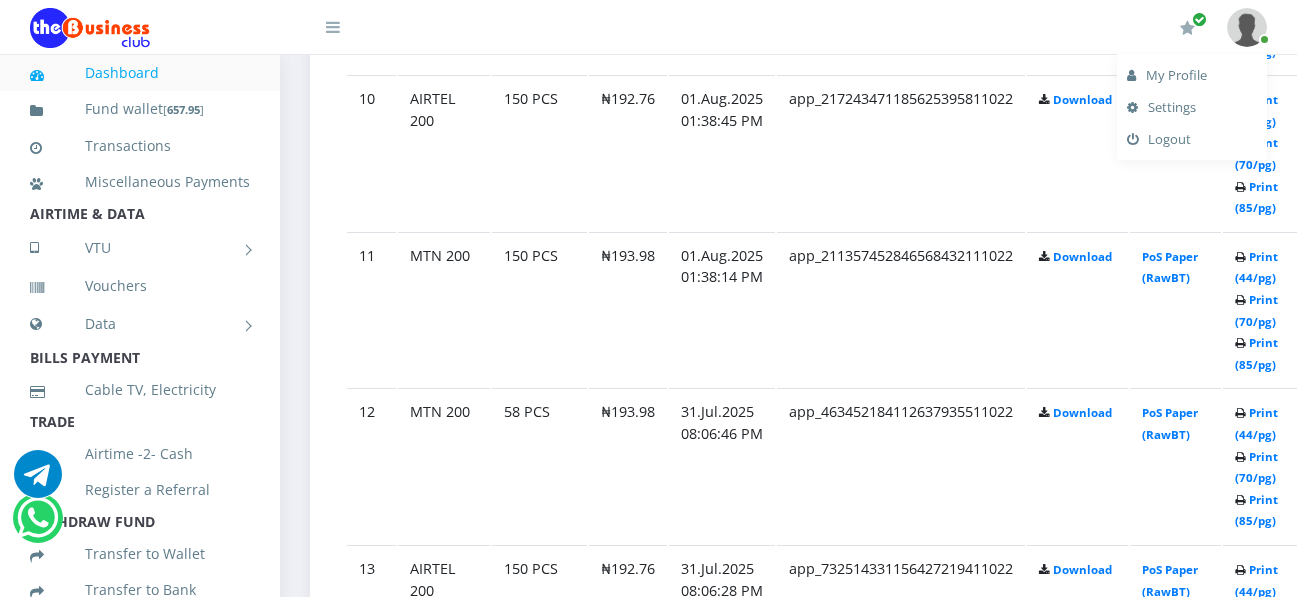click on "Logout" at bounding box center (1192, 139) 